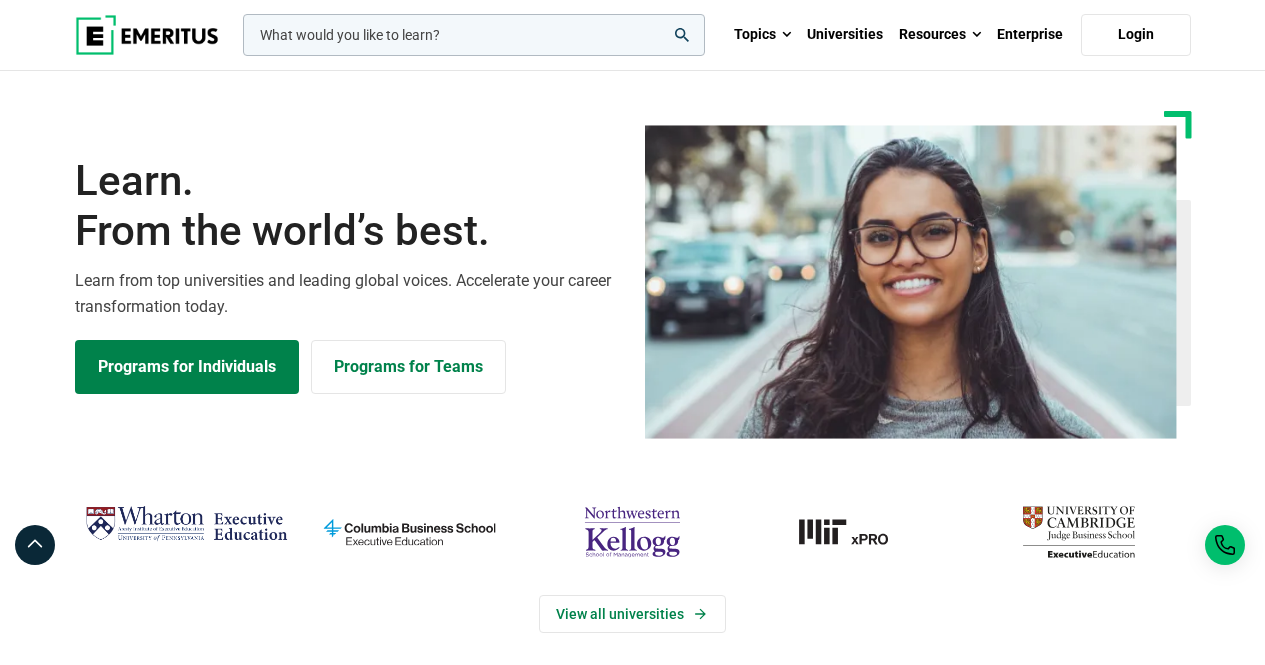 scroll, scrollTop: 0, scrollLeft: 0, axis: both 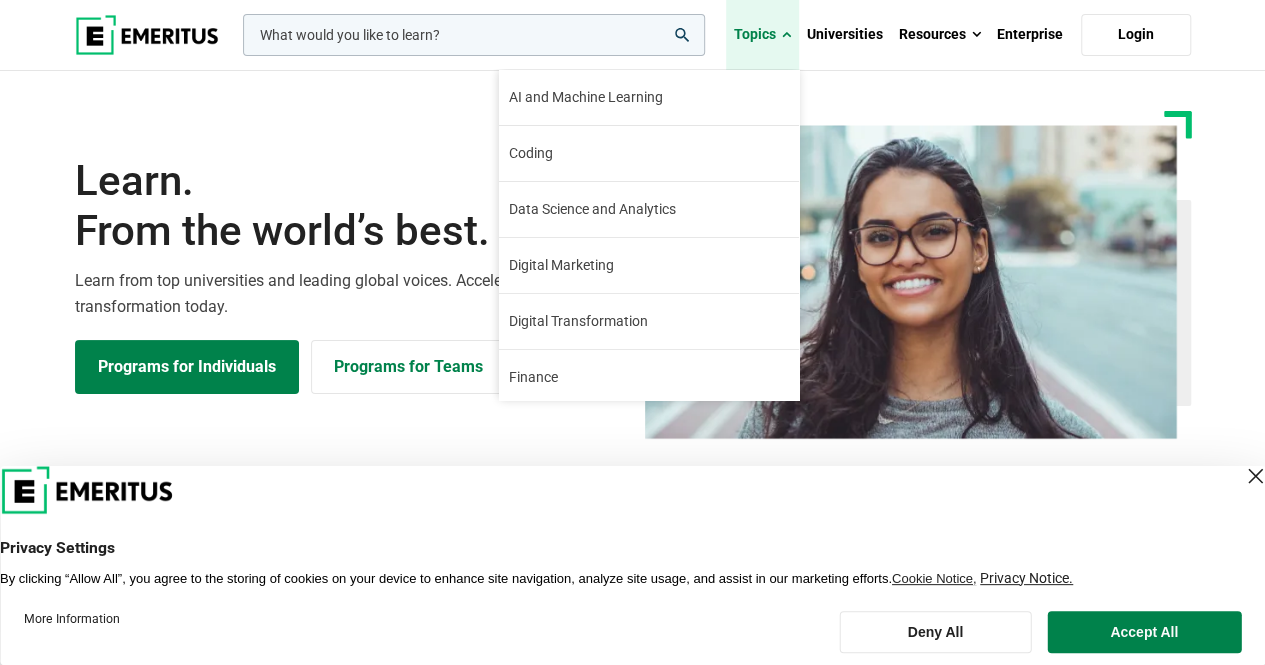 click on "Topics" at bounding box center [762, 35] 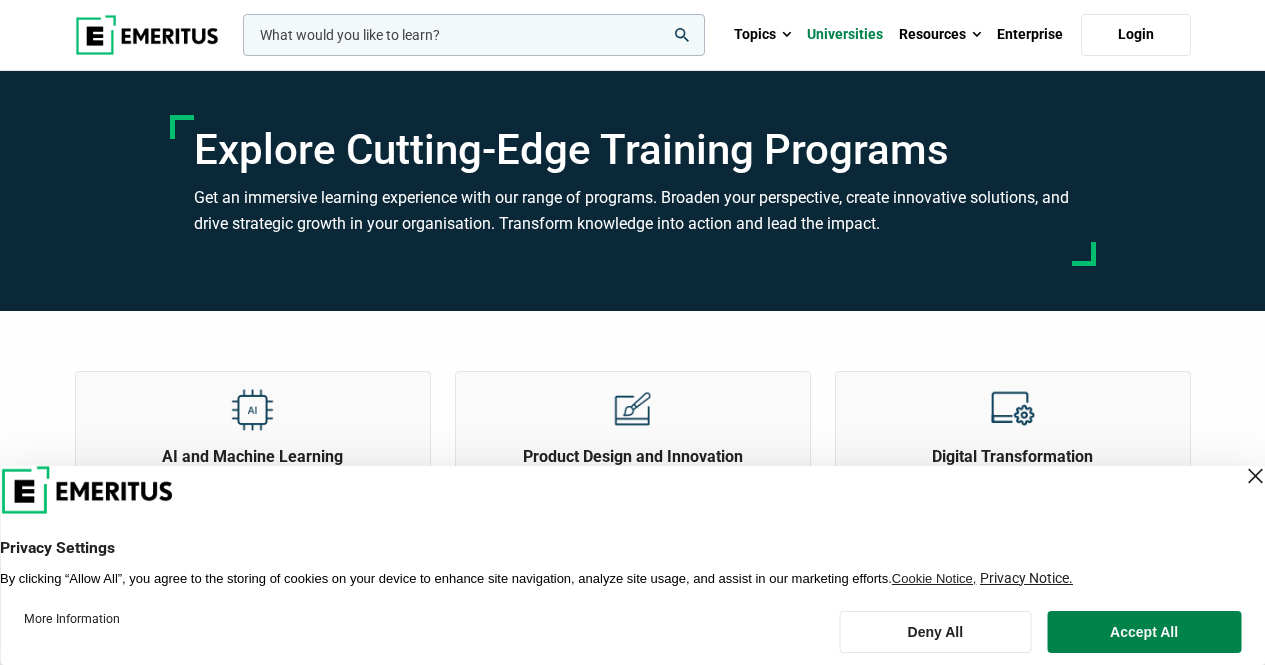 scroll, scrollTop: 0, scrollLeft: 0, axis: both 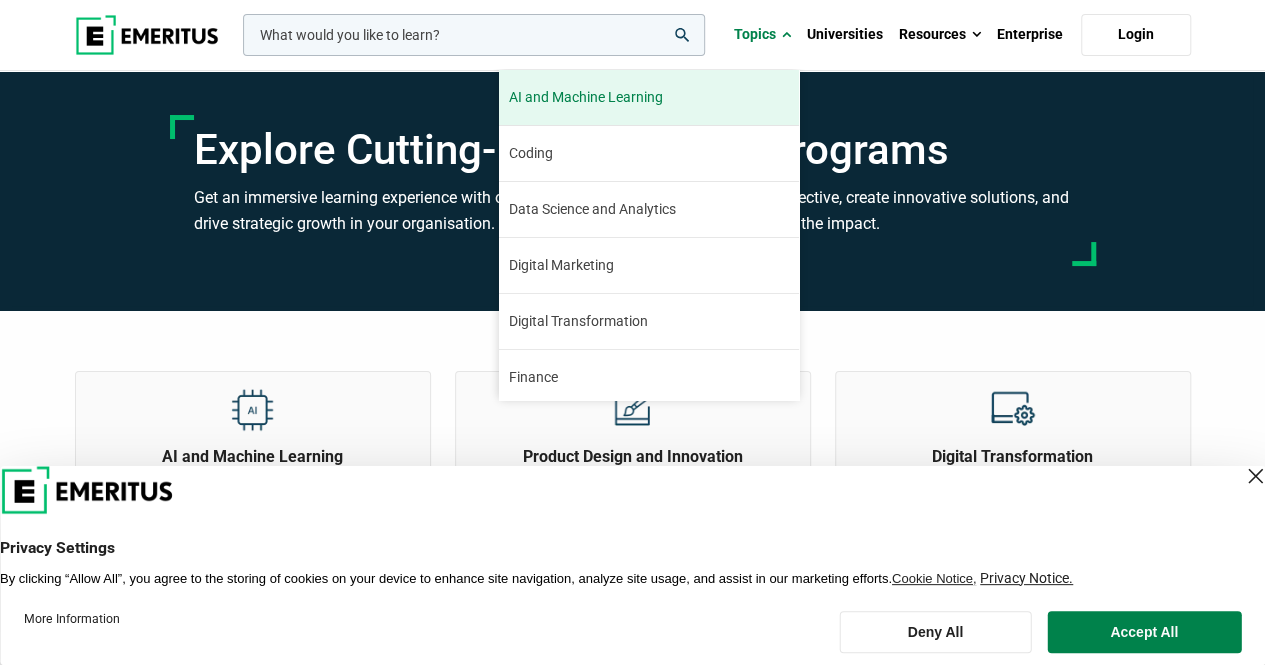 click on "AI and Machine Learning By 2023, 40 percent of infrastructure and operations teams in large organizations are expected to utilize solutions augmented by artificial intelligence and machine learning, as per Gartner. This promises to revolutionize business practices across industries, from healthcare to finance. As the scope of applications for these disciplines continues to broaden, the need for professionals to understand and implement them will only grow. You too can be a part of this revolution." at bounding box center [649, 97] 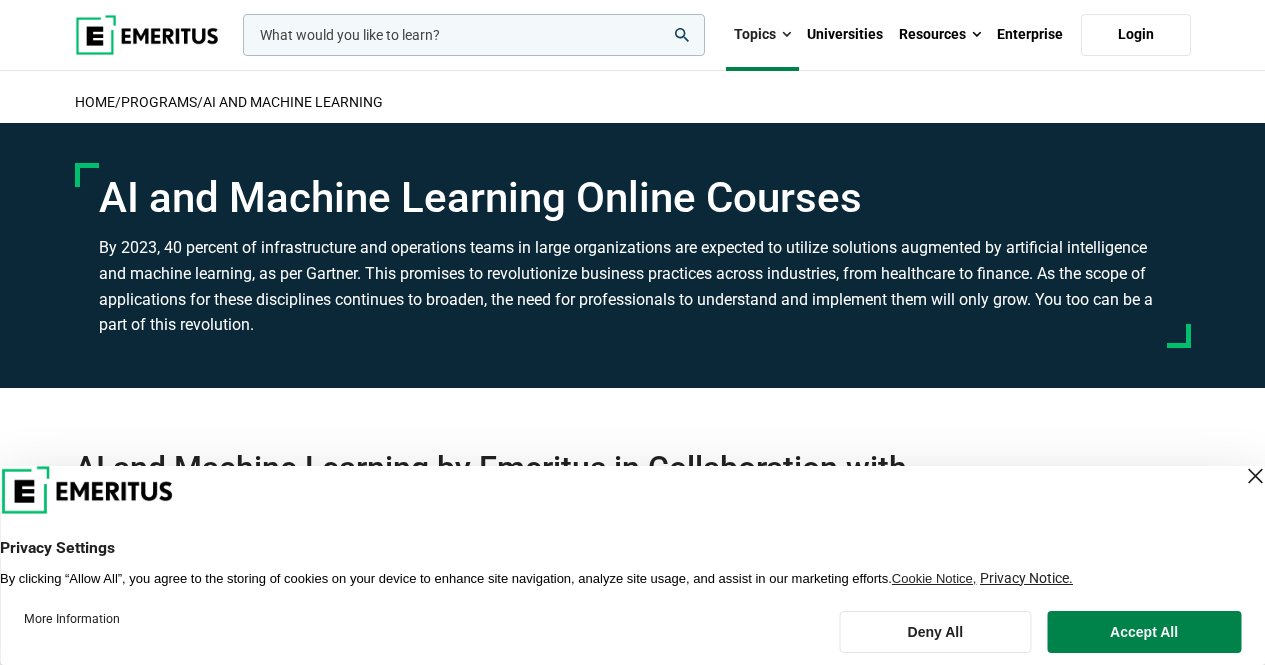 scroll, scrollTop: 0, scrollLeft: 0, axis: both 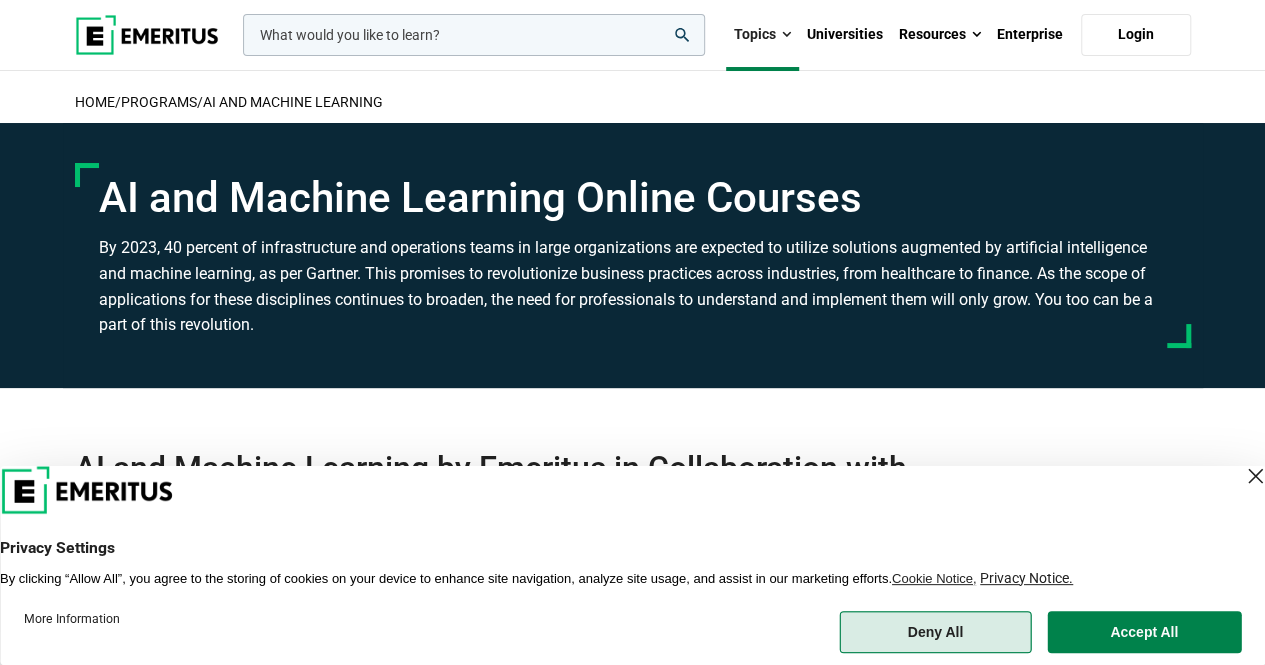 click on "Deny All" at bounding box center [935, 632] 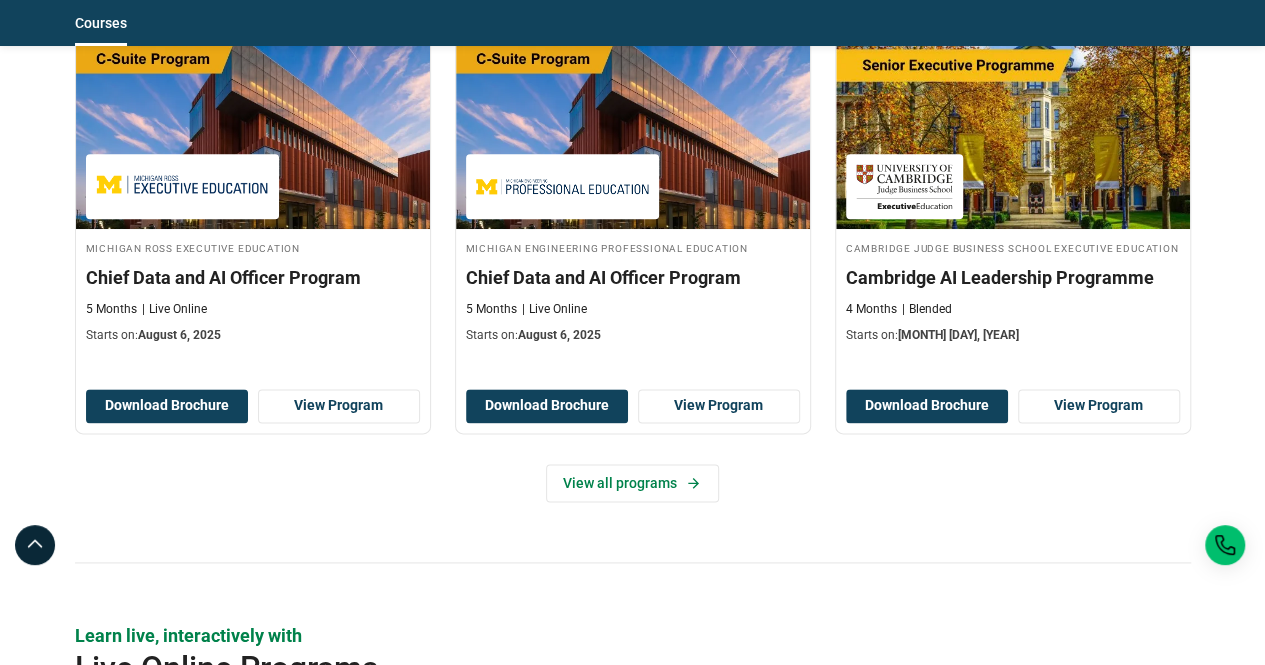 scroll, scrollTop: 1088, scrollLeft: 0, axis: vertical 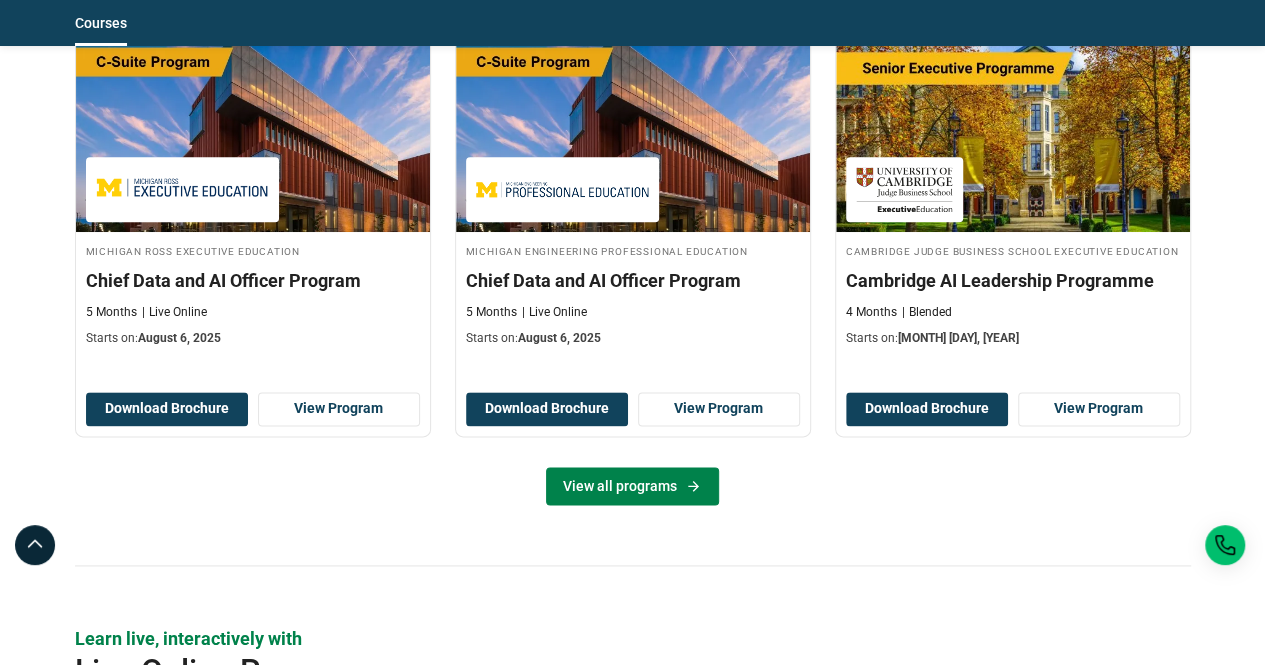 click on "View all programs" at bounding box center [632, 486] 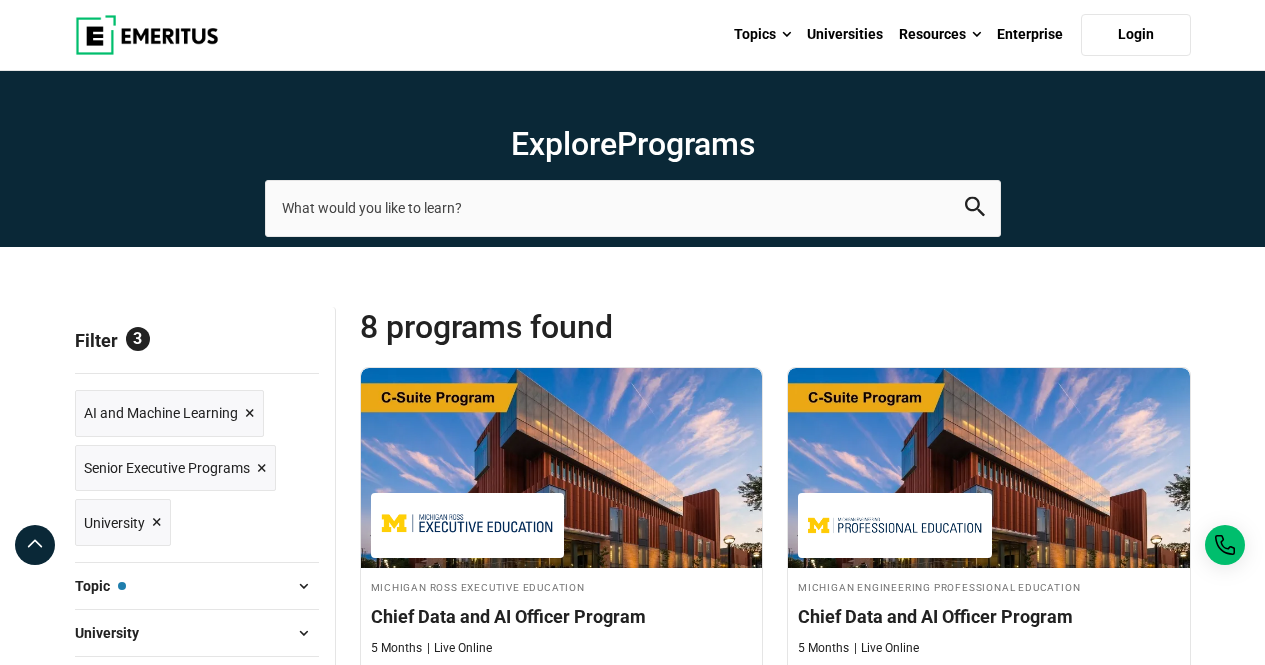 scroll, scrollTop: 0, scrollLeft: 0, axis: both 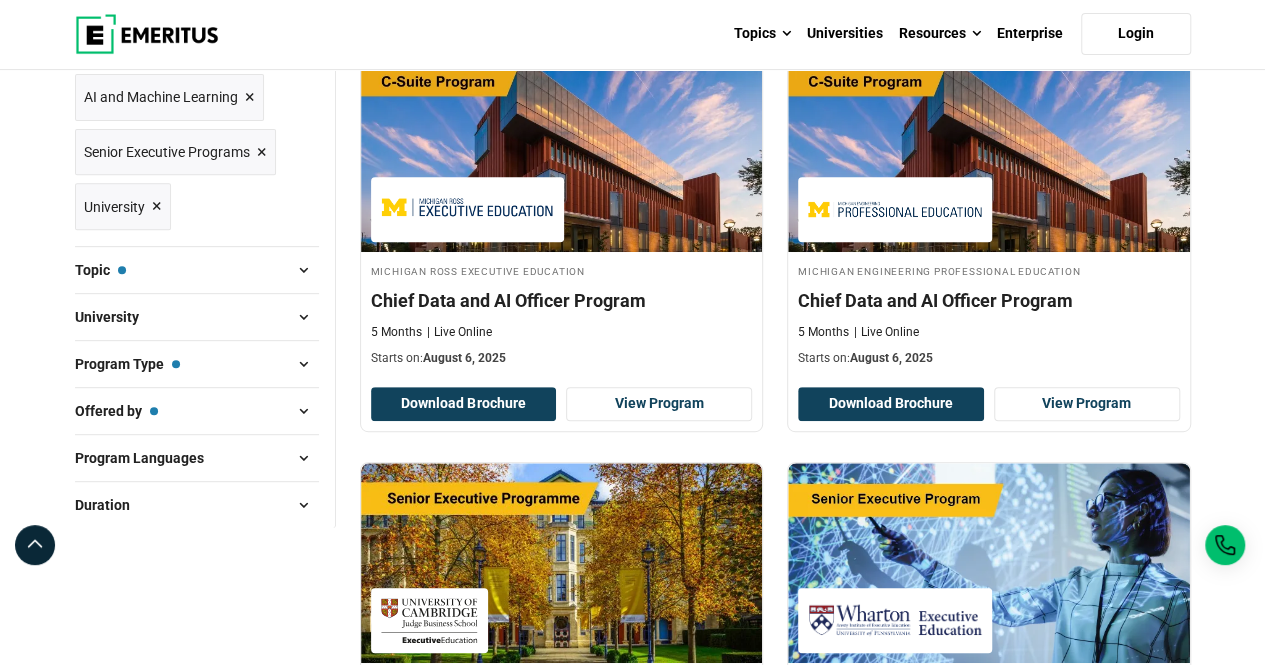 click on "×" at bounding box center [262, 152] 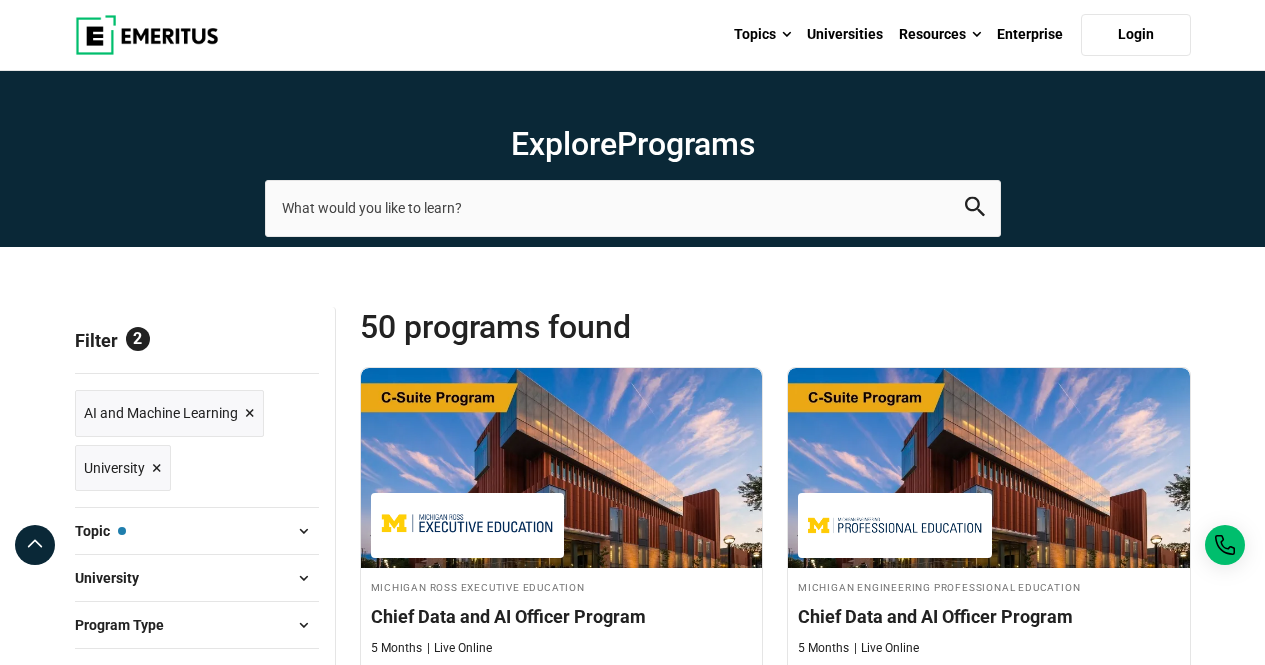 scroll, scrollTop: 0, scrollLeft: 0, axis: both 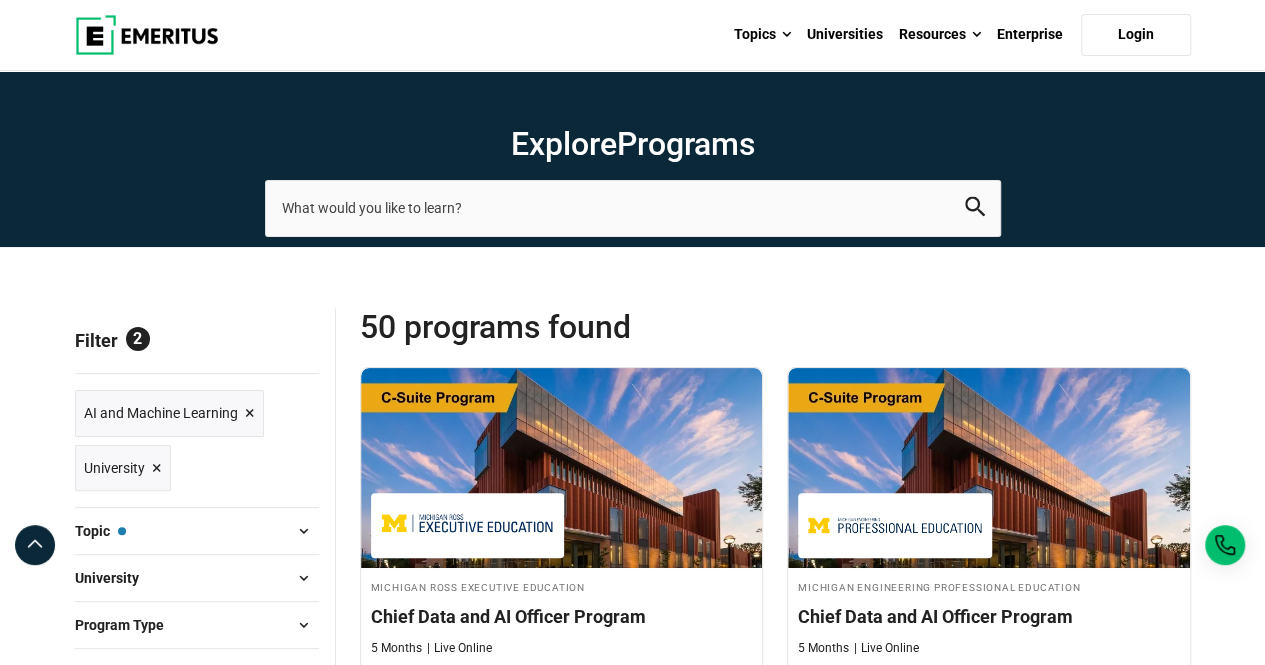 click on "University
×" at bounding box center (123, 468) 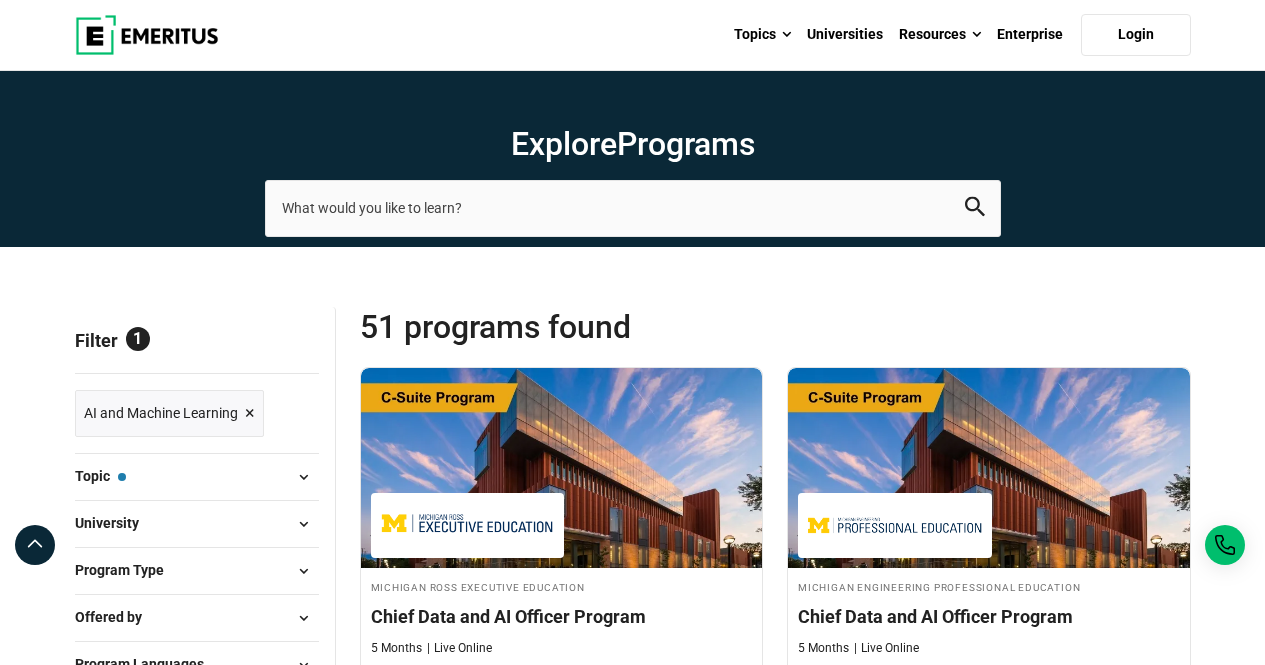 scroll, scrollTop: 0, scrollLeft: 0, axis: both 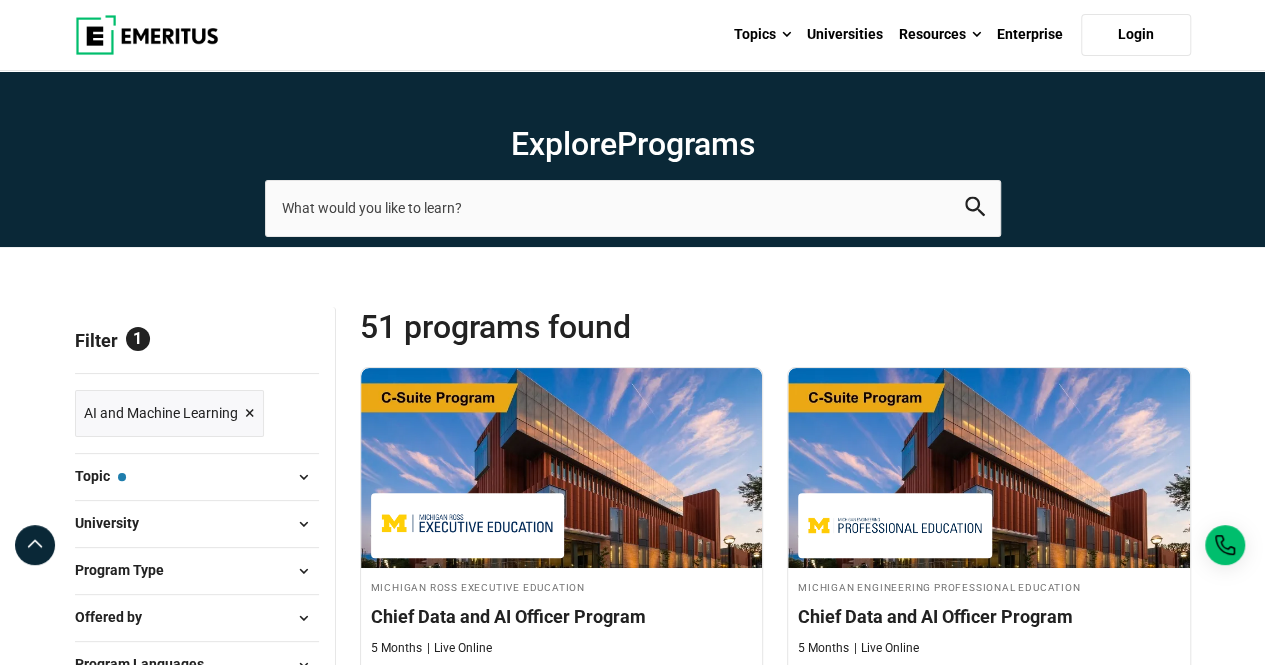 click on "AI and Machine Learning
×" at bounding box center [169, 413] 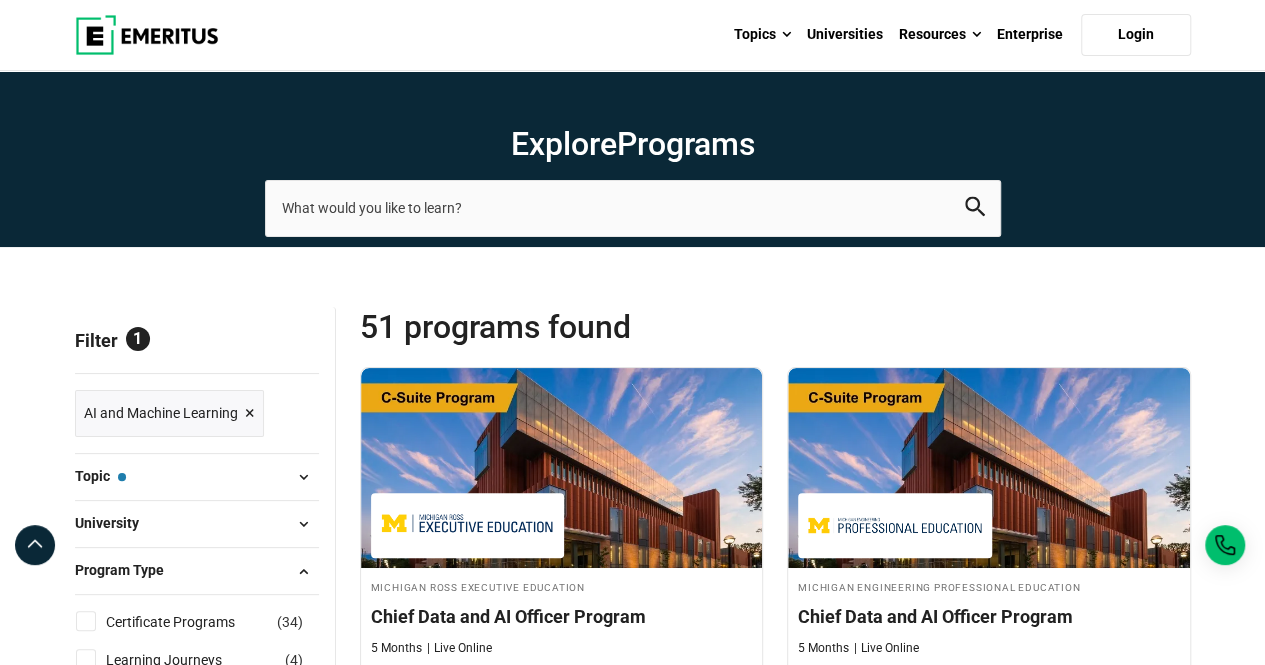 scroll, scrollTop: 206, scrollLeft: 0, axis: vertical 